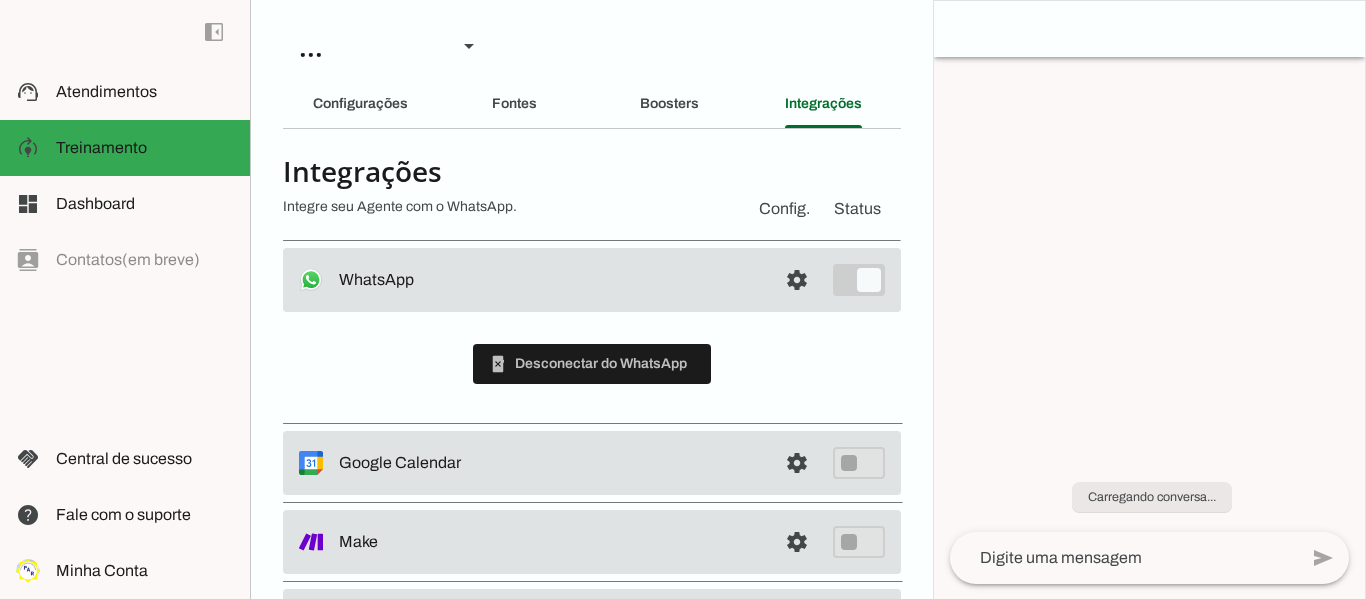 scroll, scrollTop: 0, scrollLeft: 0, axis: both 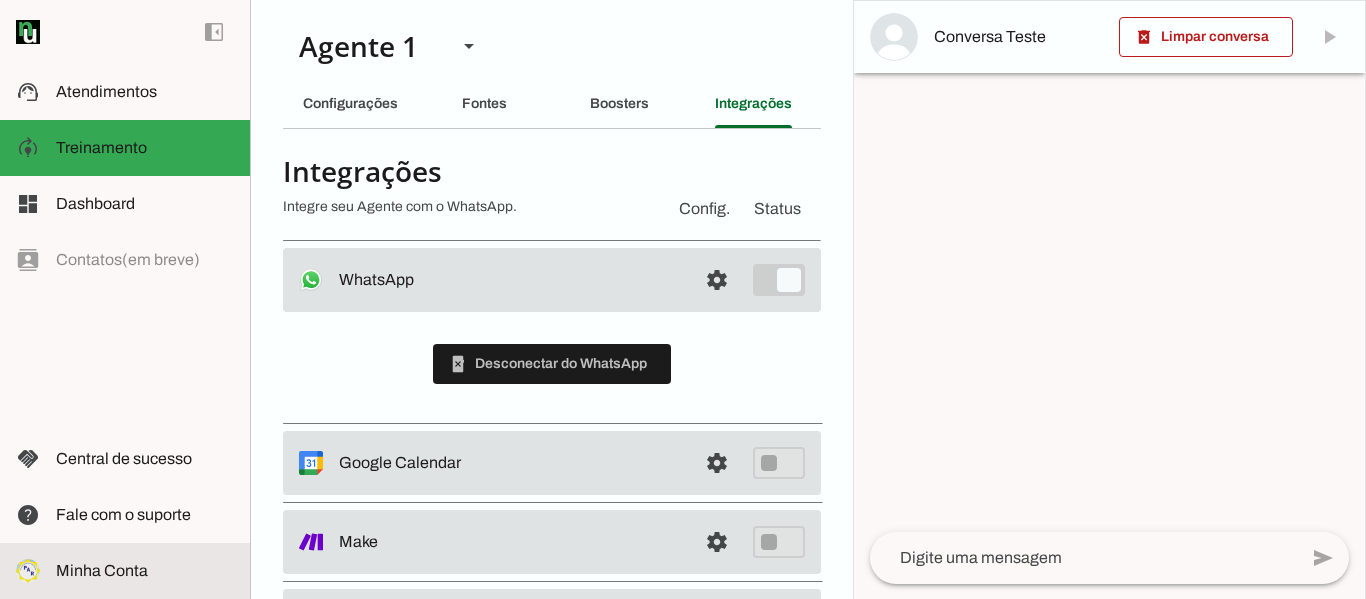 click on "Minha Conta" 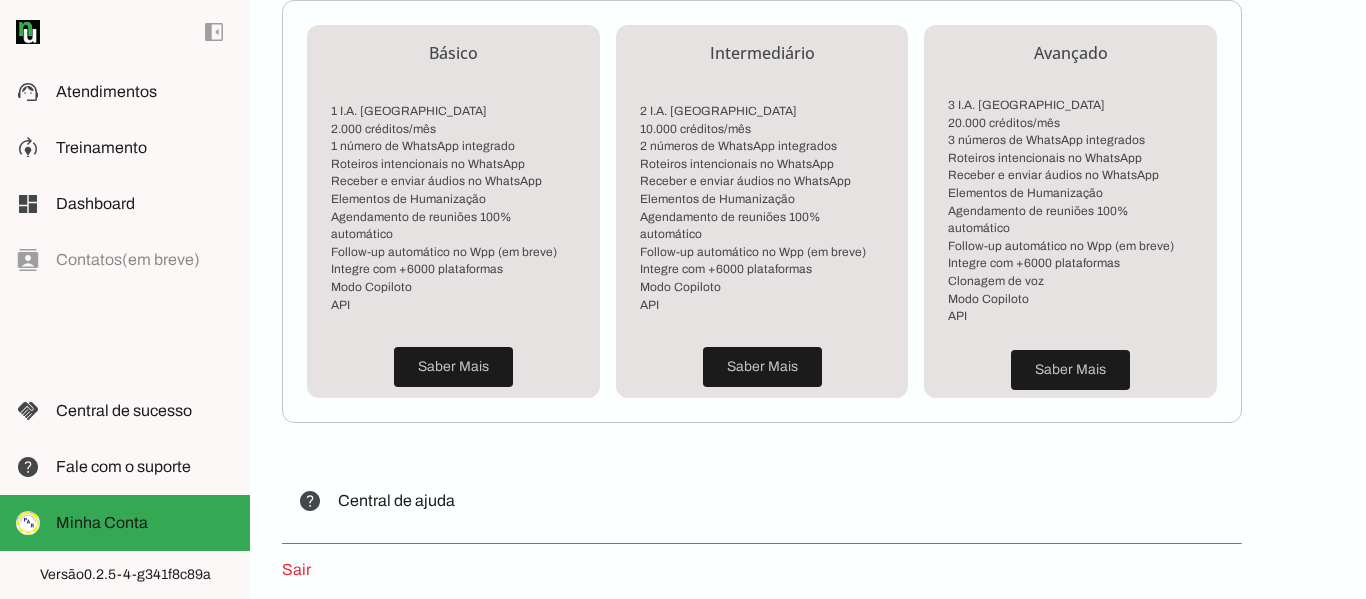 scroll, scrollTop: 545, scrollLeft: 0, axis: vertical 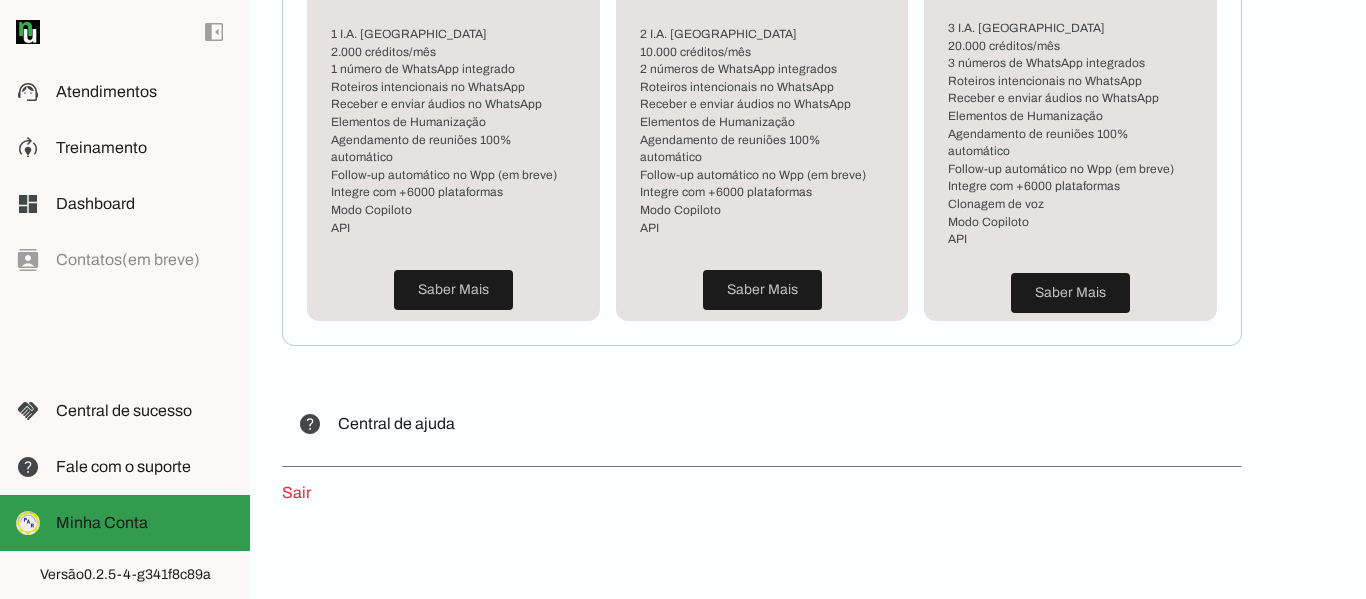 click on "Minha Conta" 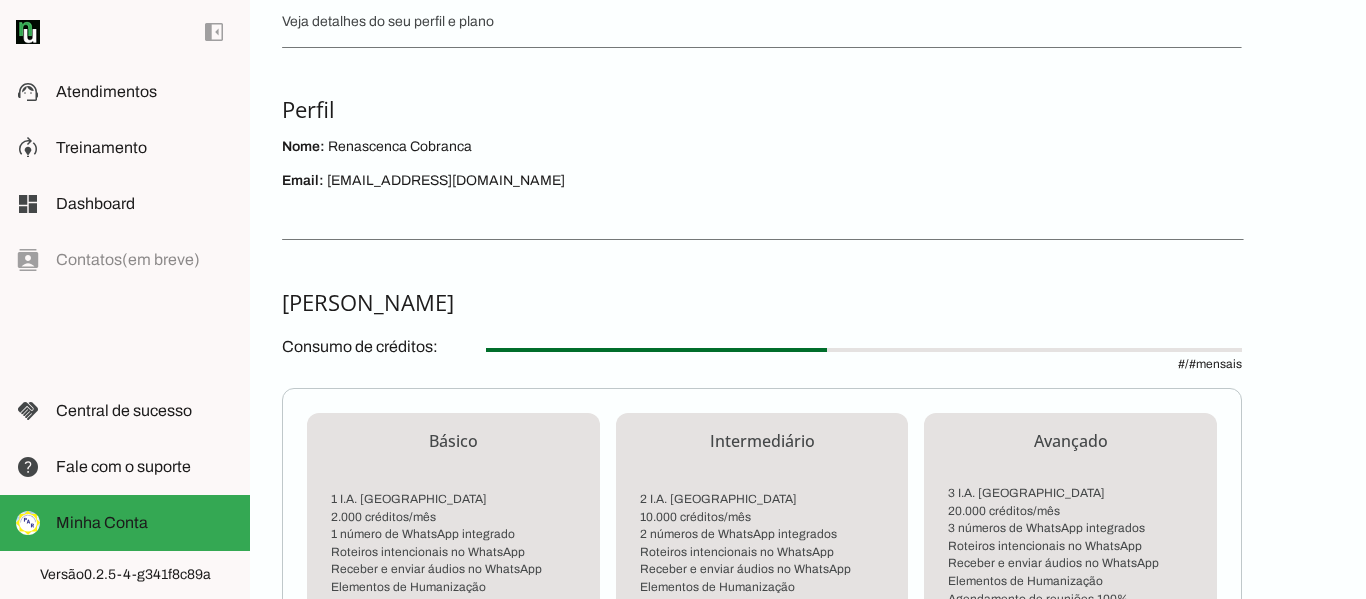 scroll, scrollTop: 0, scrollLeft: 0, axis: both 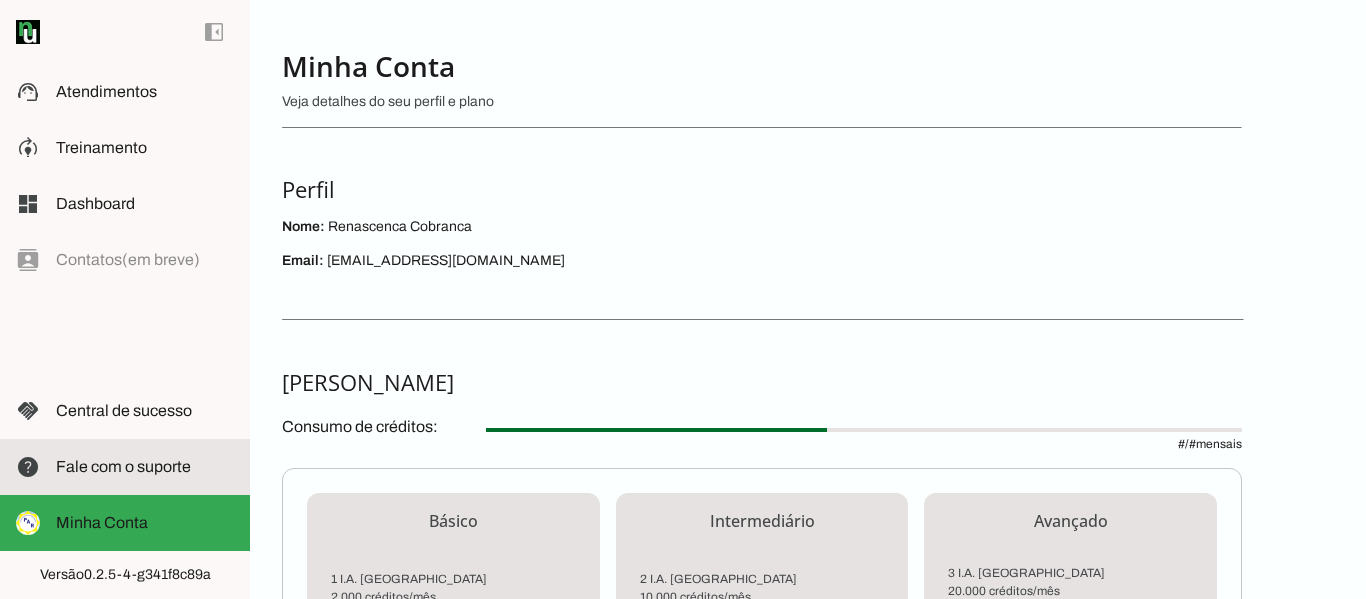 click on "Fale com o suporte" 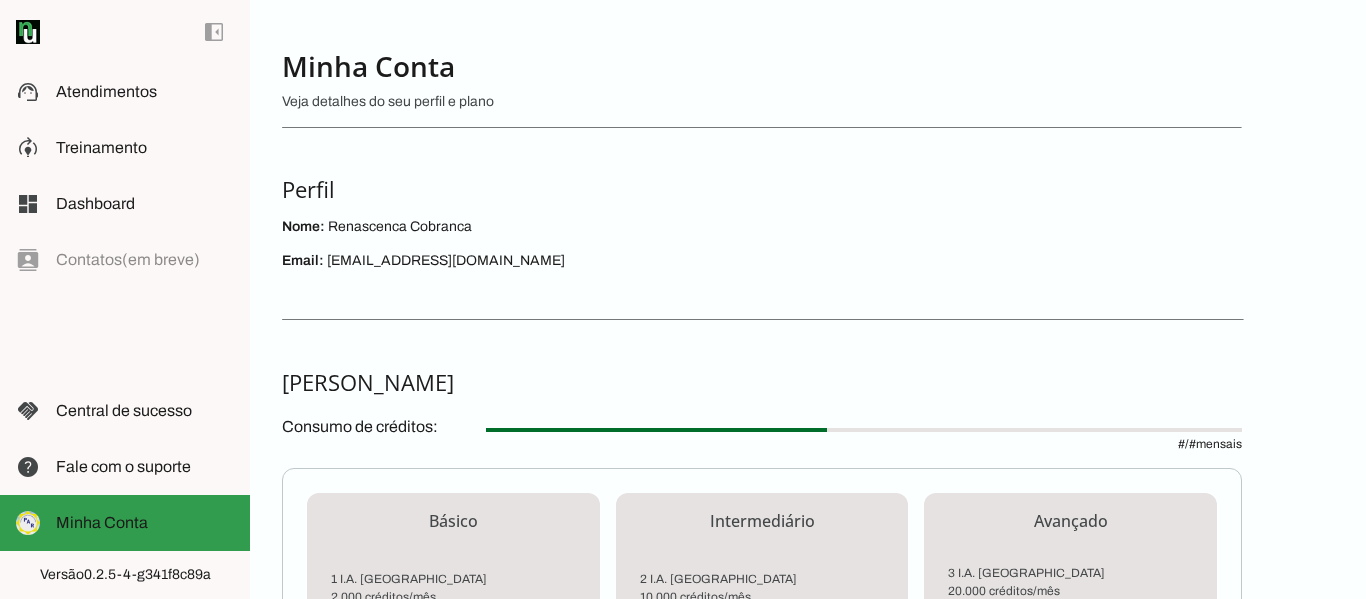 click on "Minha Conta" 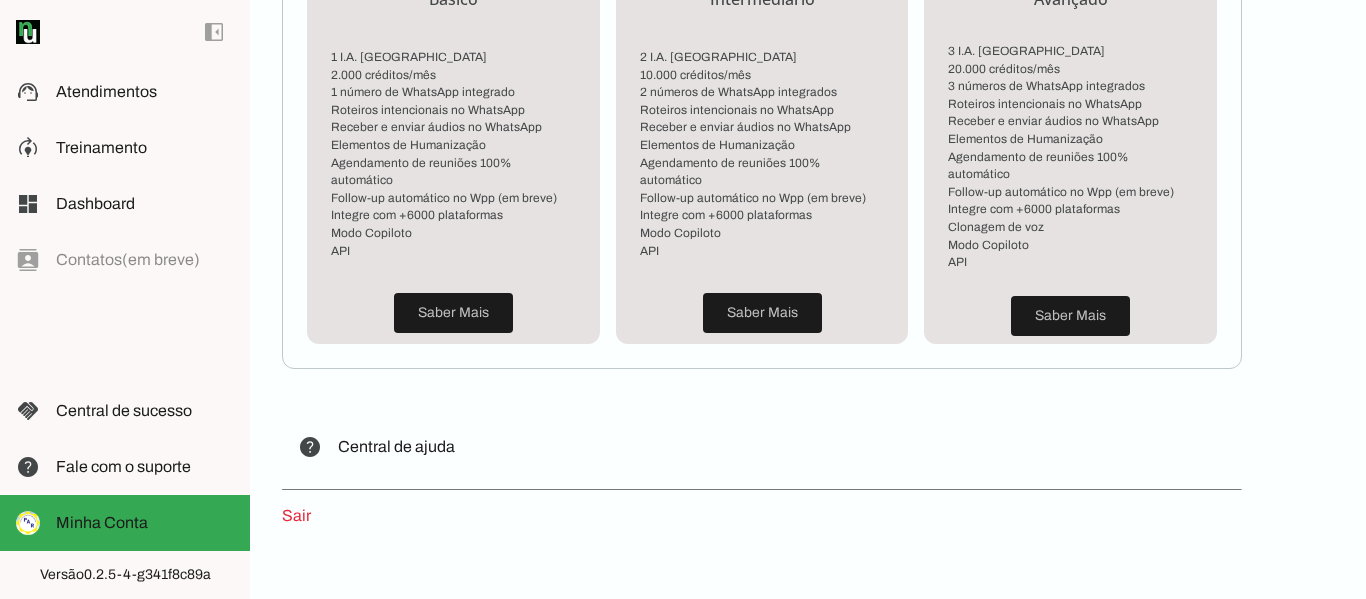 scroll, scrollTop: 545, scrollLeft: 0, axis: vertical 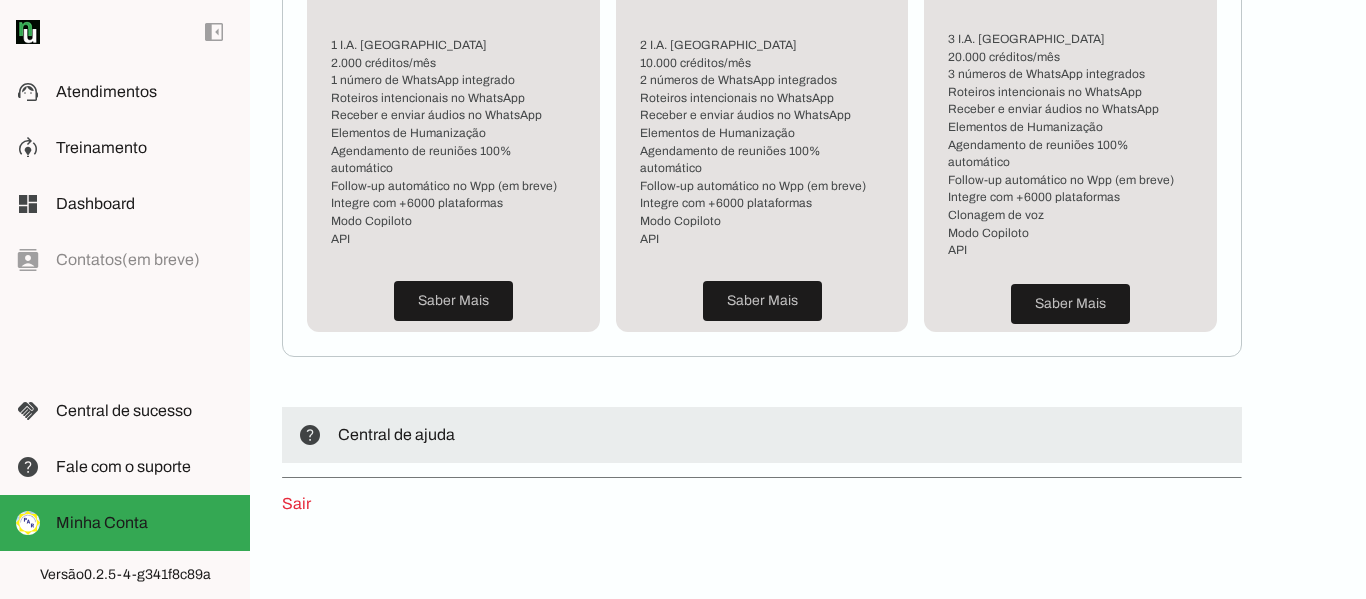 click on "Central de ajuda" at bounding box center [396, 434] 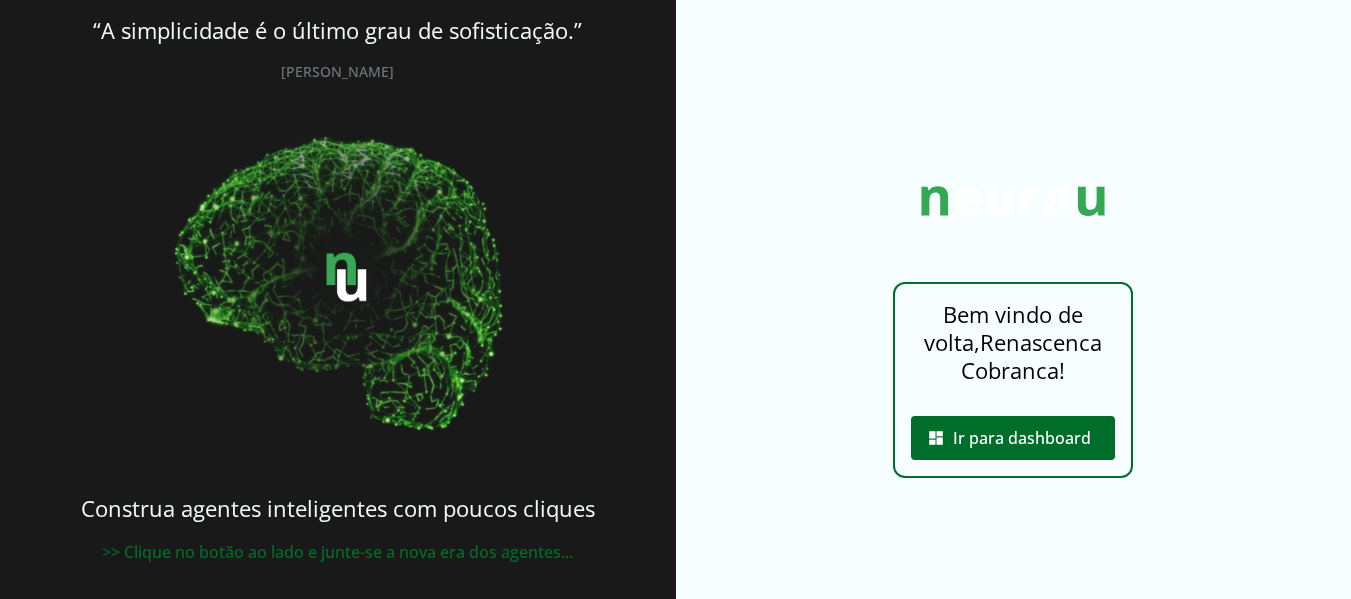 scroll, scrollTop: 45, scrollLeft: 0, axis: vertical 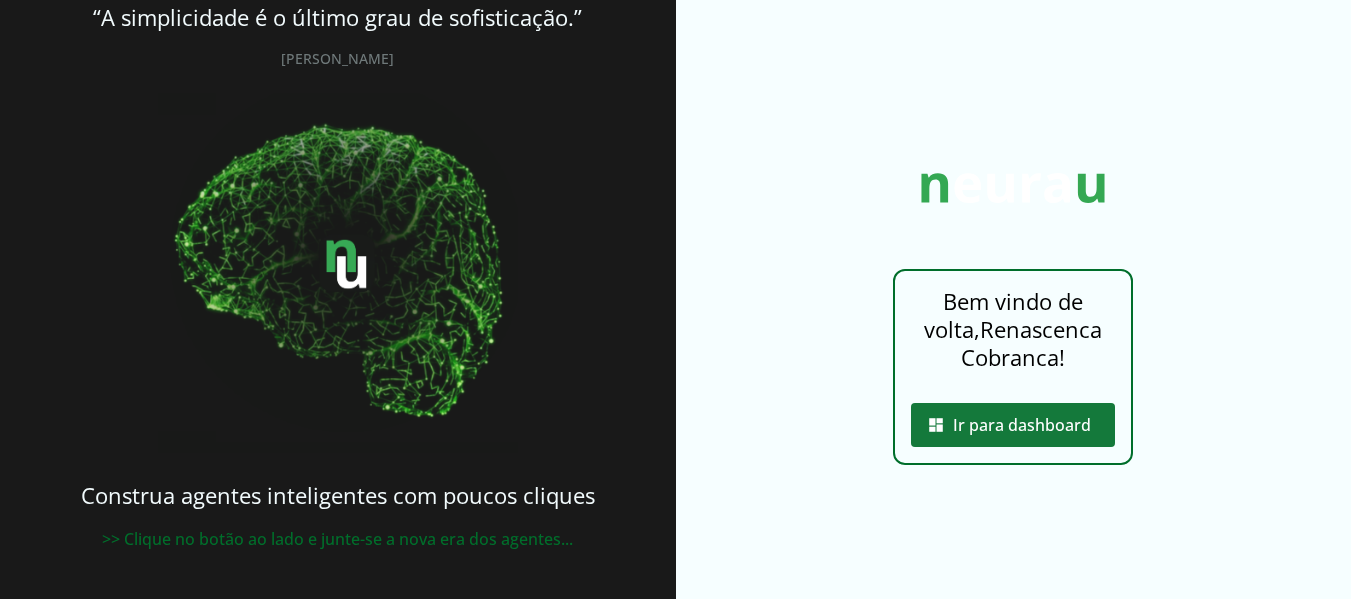 click at bounding box center [1013, 425] 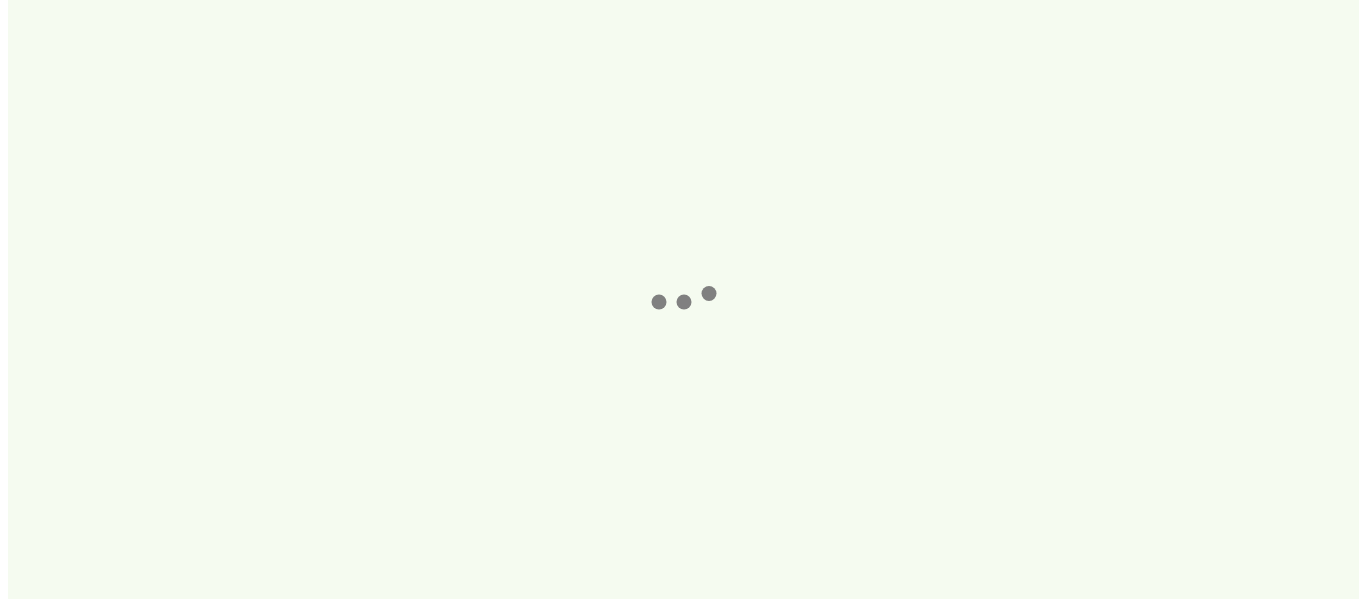 scroll, scrollTop: 0, scrollLeft: 0, axis: both 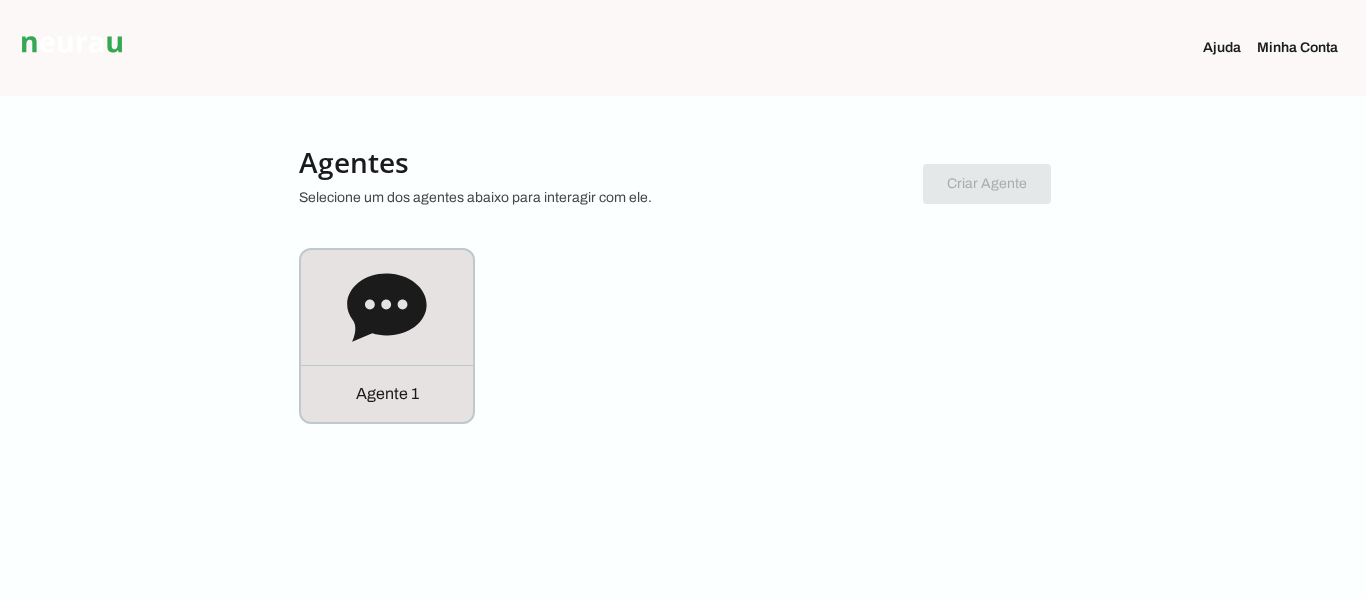 click on "Minha Conta" 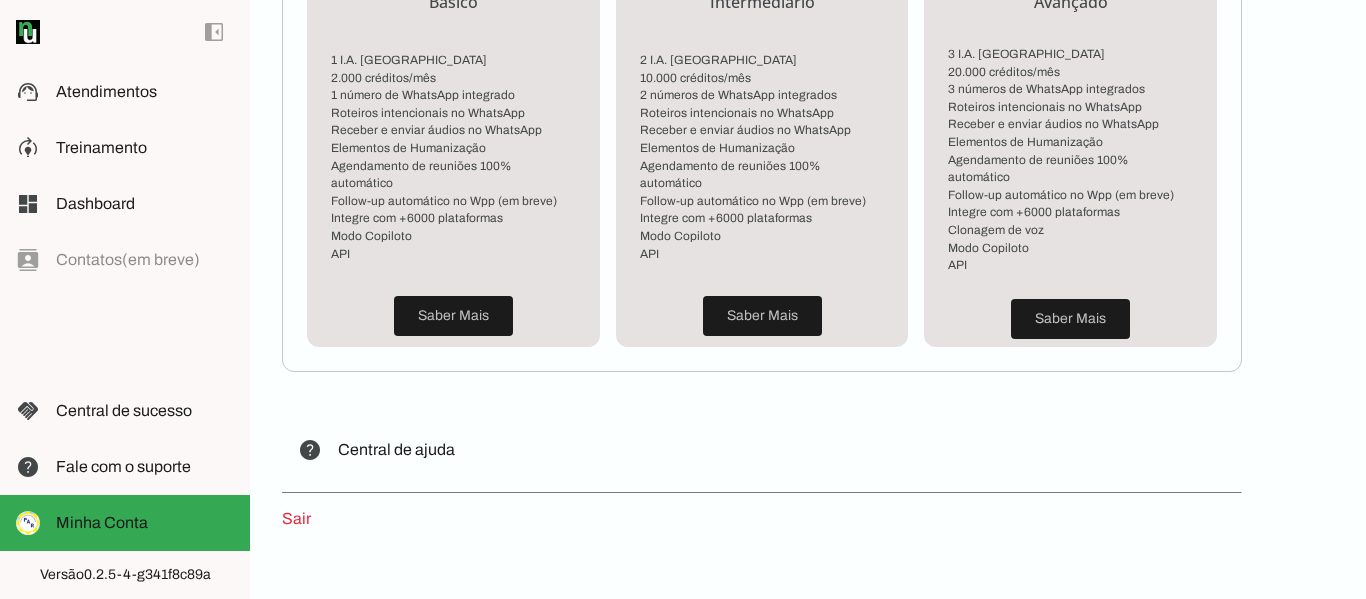 scroll, scrollTop: 545, scrollLeft: 0, axis: vertical 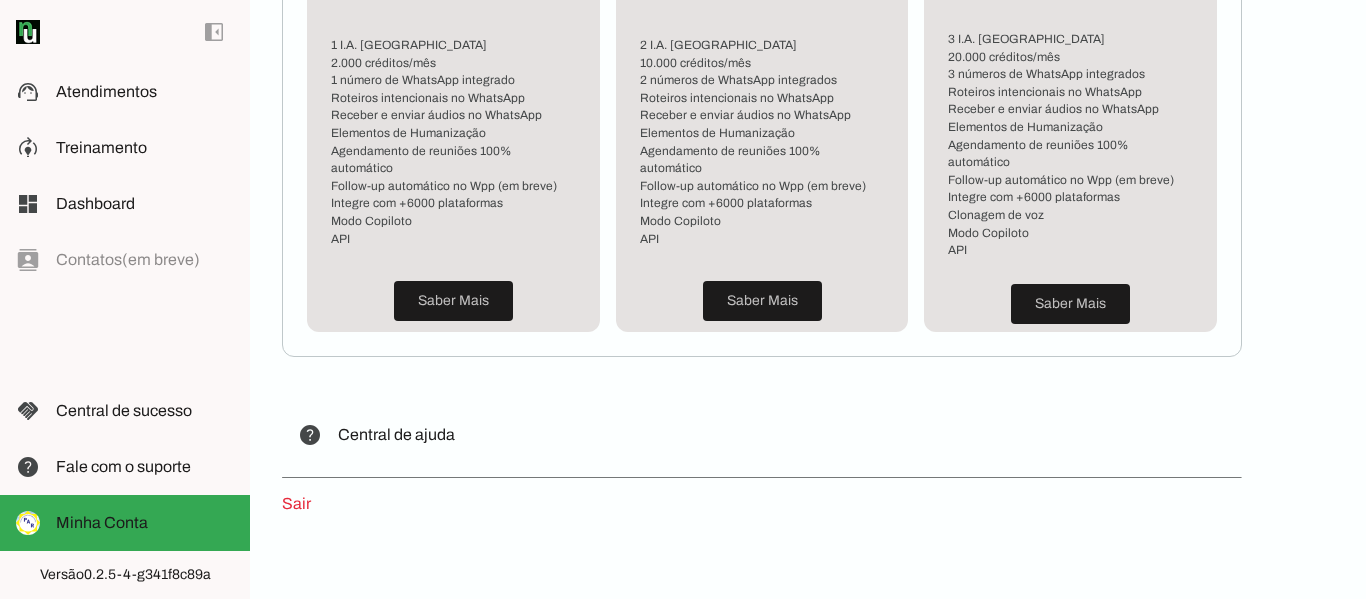 click on "Sair" at bounding box center (296, 503) 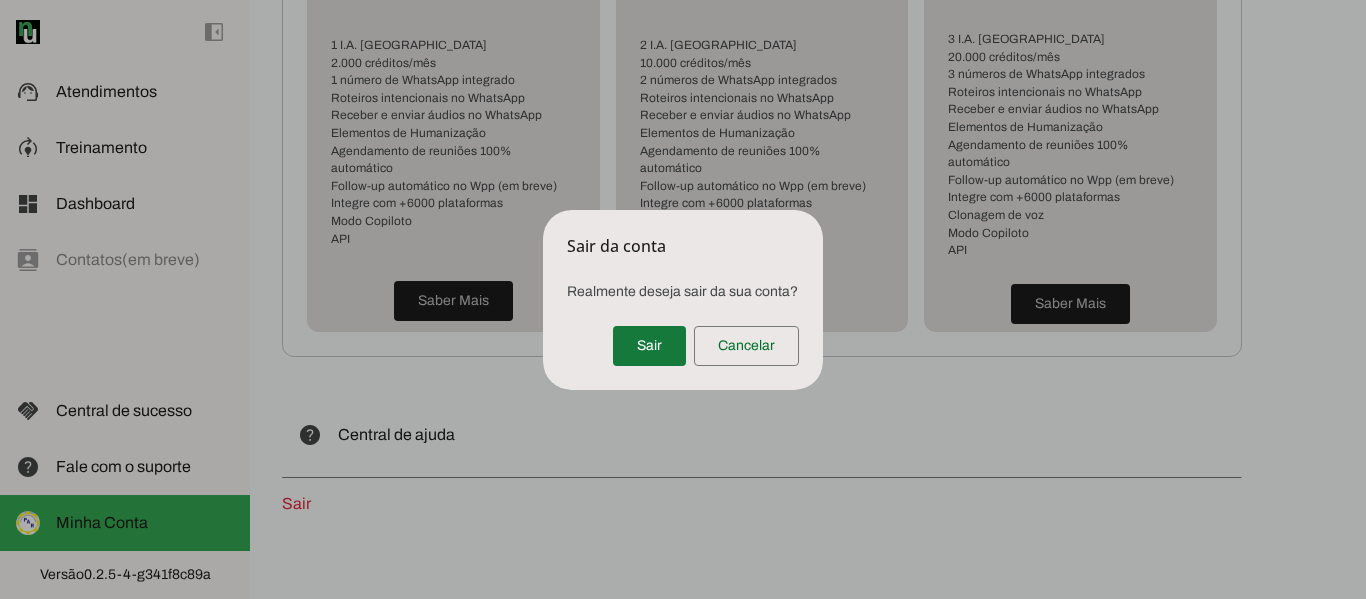 click at bounding box center (649, 346) 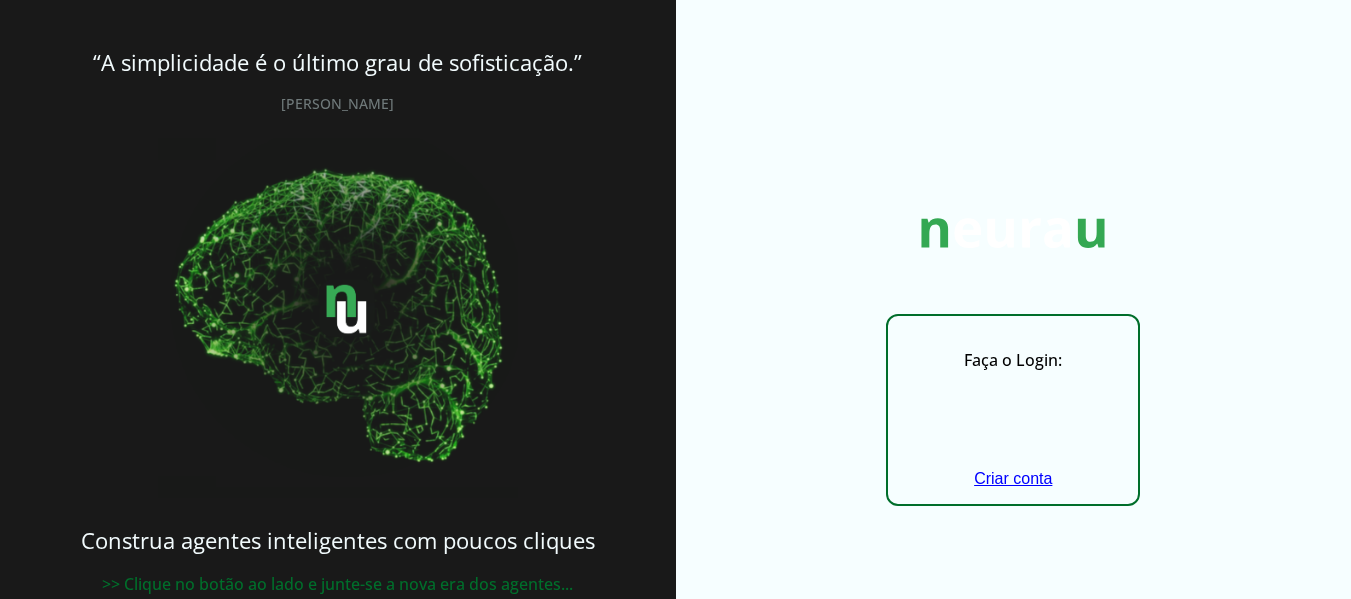scroll, scrollTop: 0, scrollLeft: 0, axis: both 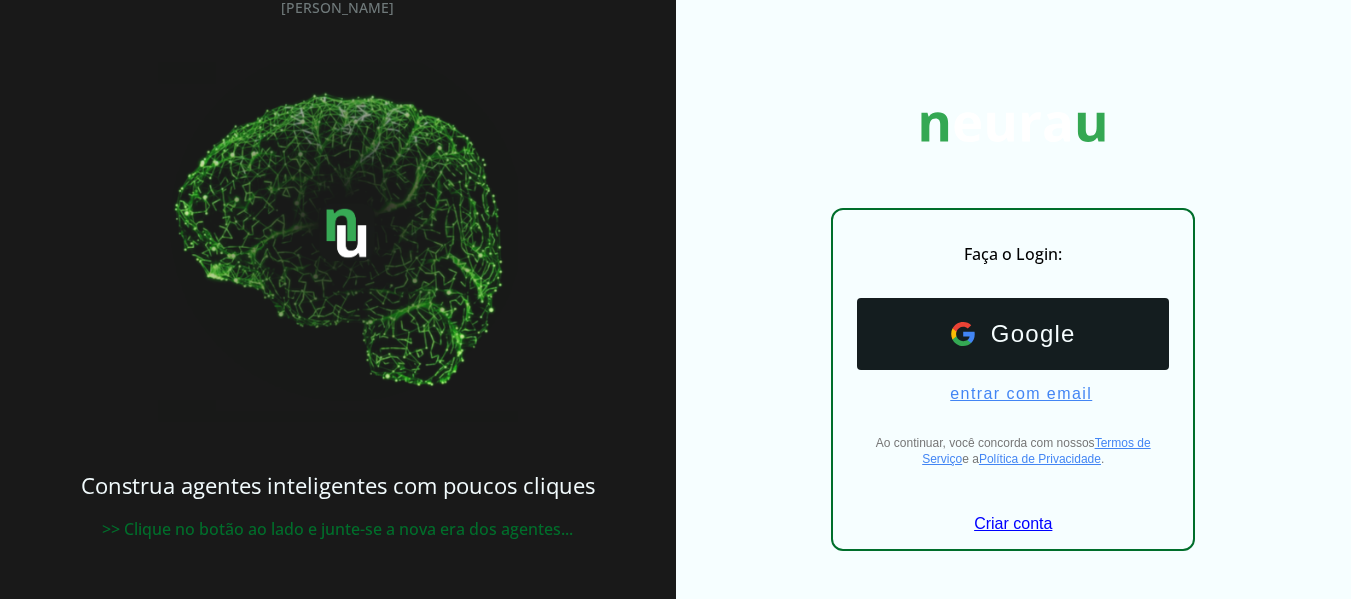 click on "entrar com email" at bounding box center (1013, 394) 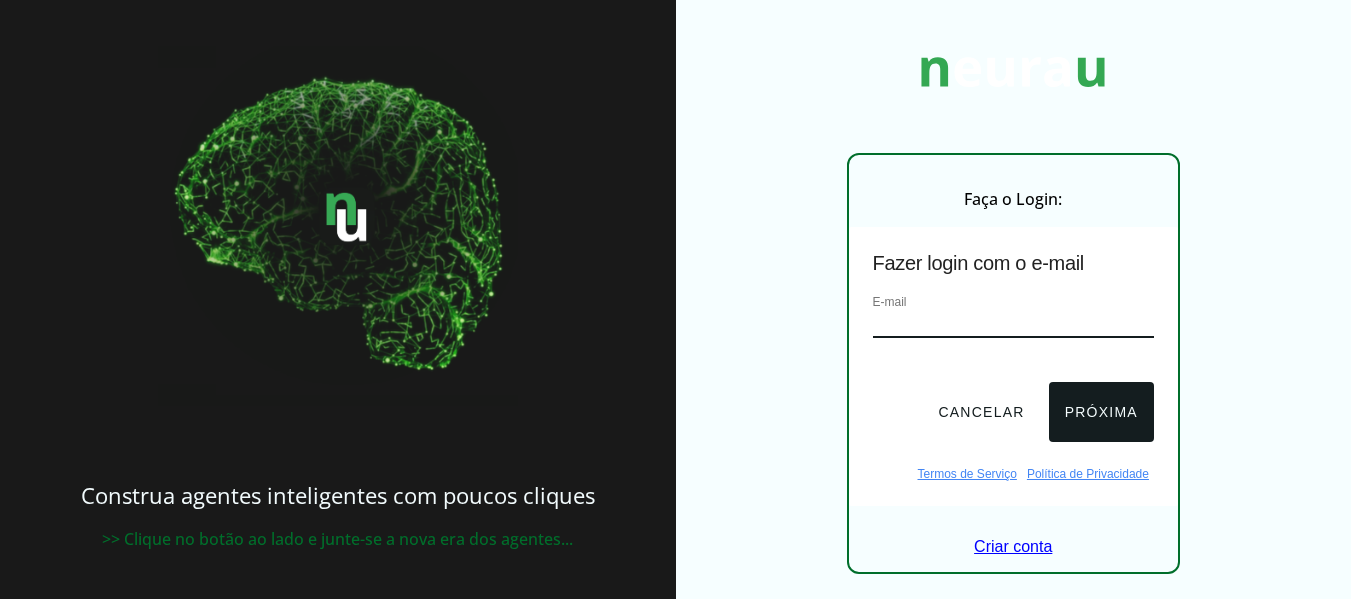scroll, scrollTop: 184, scrollLeft: 0, axis: vertical 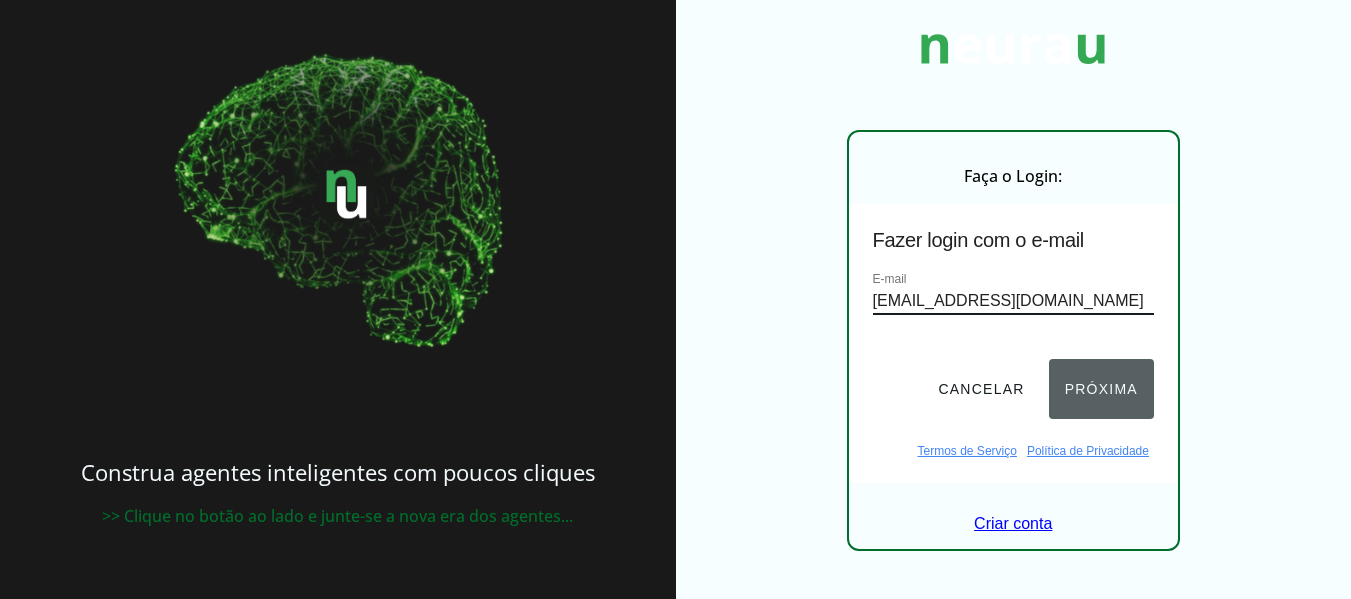 type on "COBRANCARENASCENCA@GMAIL.COM" 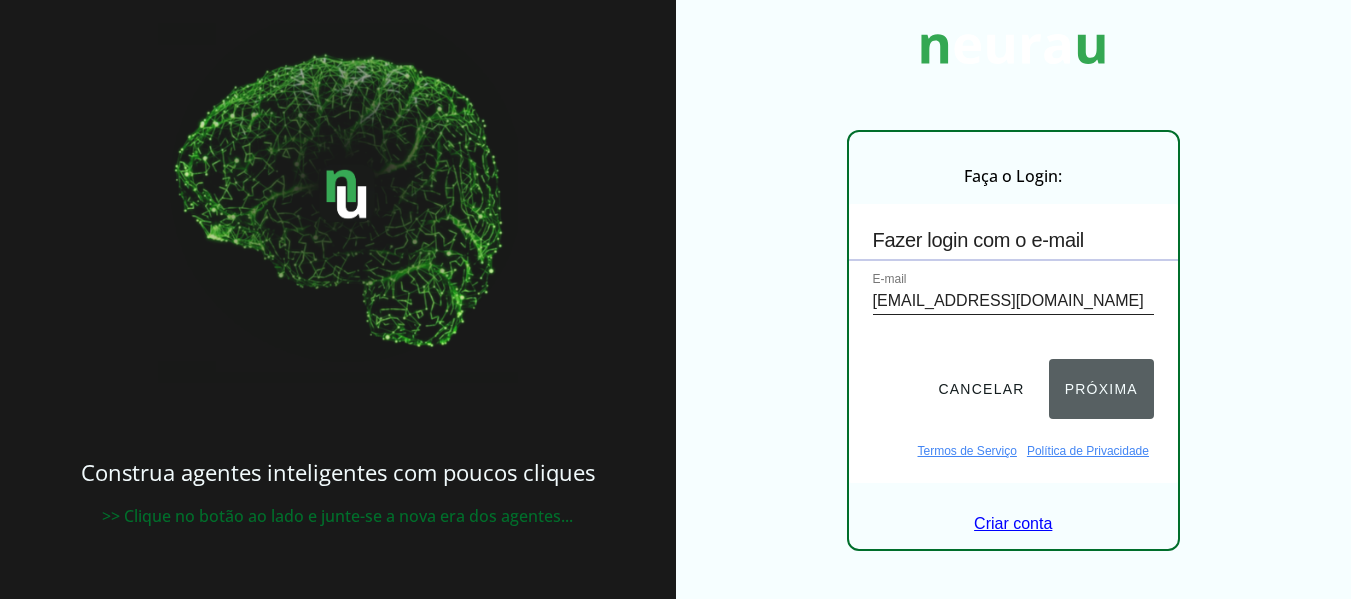scroll, scrollTop: 226, scrollLeft: 0, axis: vertical 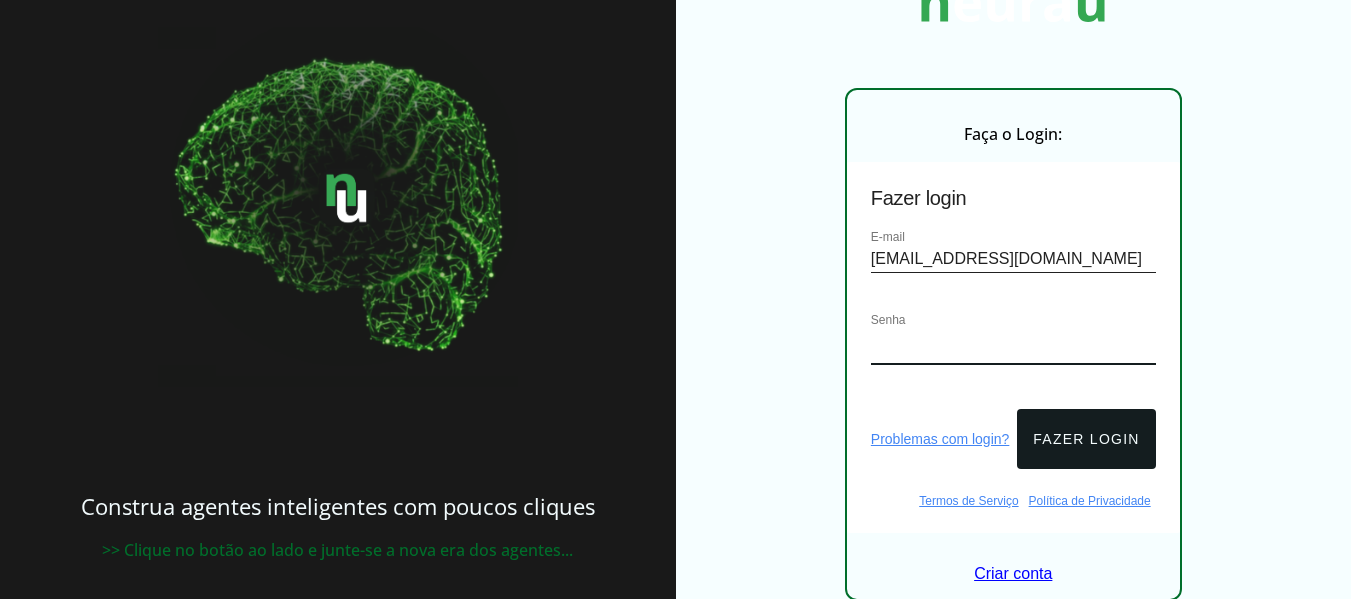 click on "Problemas com login?" at bounding box center [940, 439] 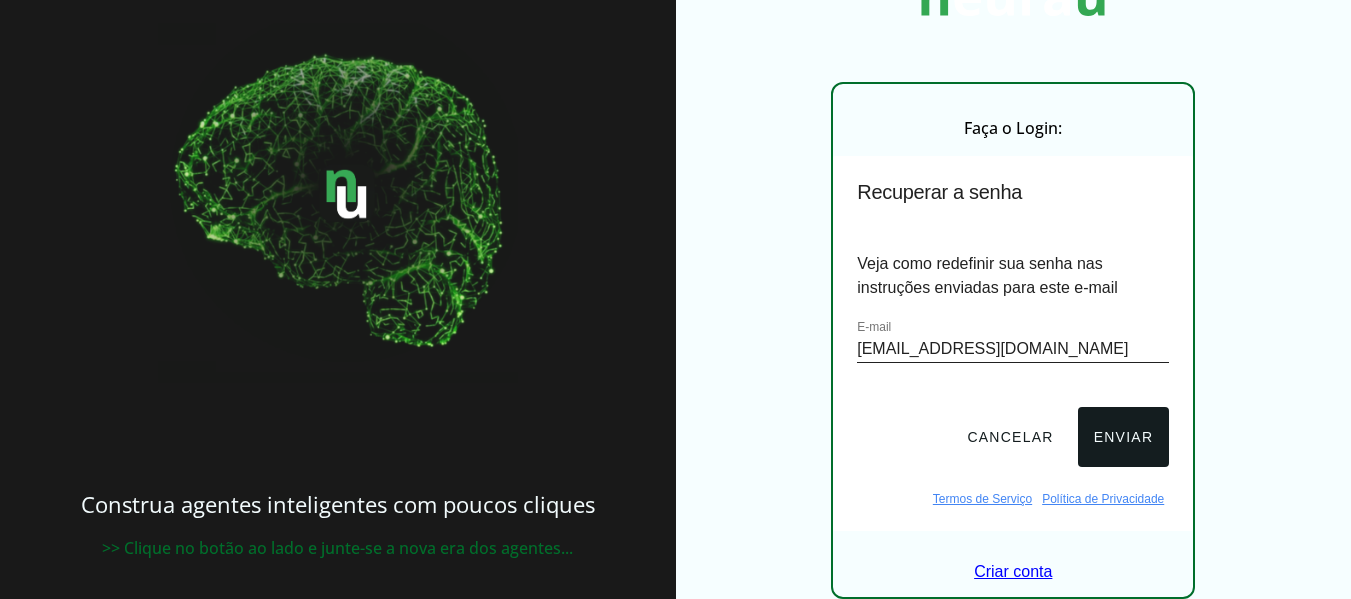 scroll, scrollTop: 280, scrollLeft: 0, axis: vertical 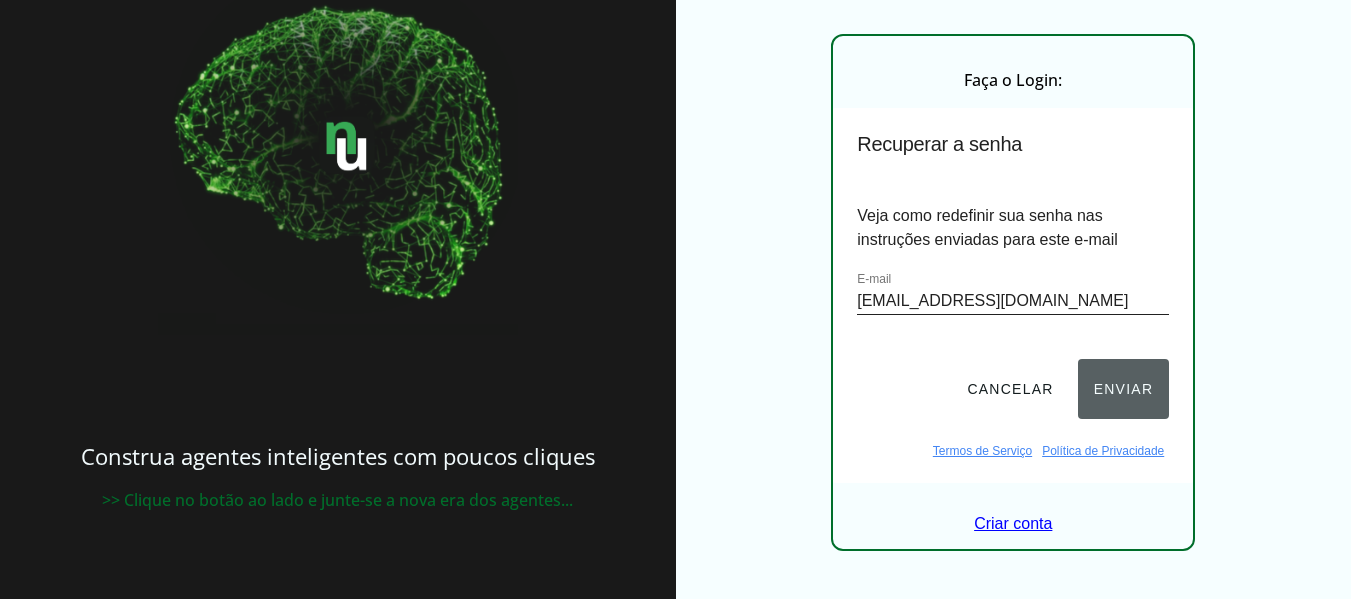 click on "Enviar" at bounding box center [1124, 389] 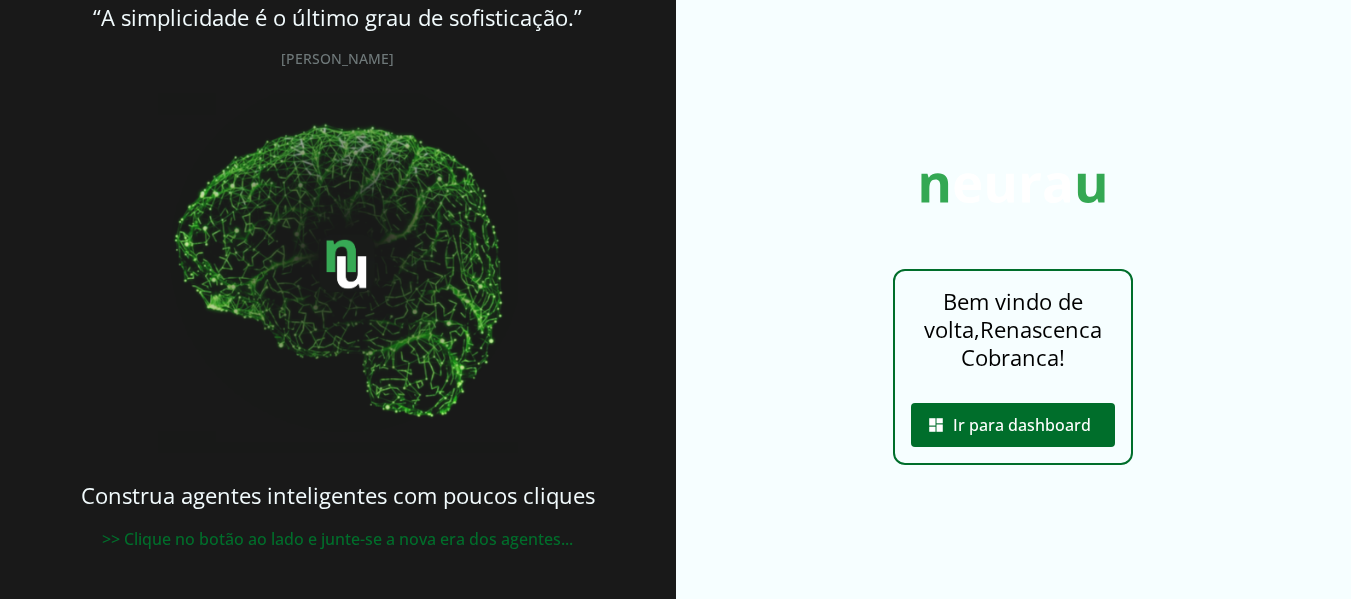 scroll, scrollTop: 45, scrollLeft: 0, axis: vertical 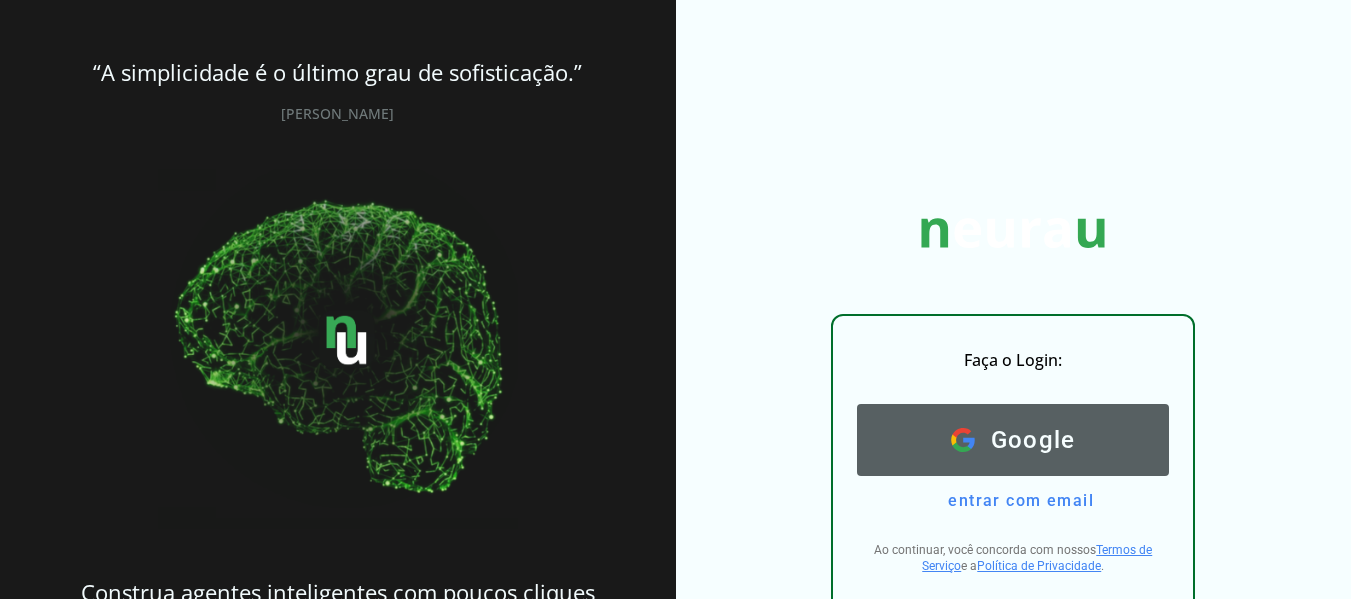 click on "Google" at bounding box center [1025, 440] 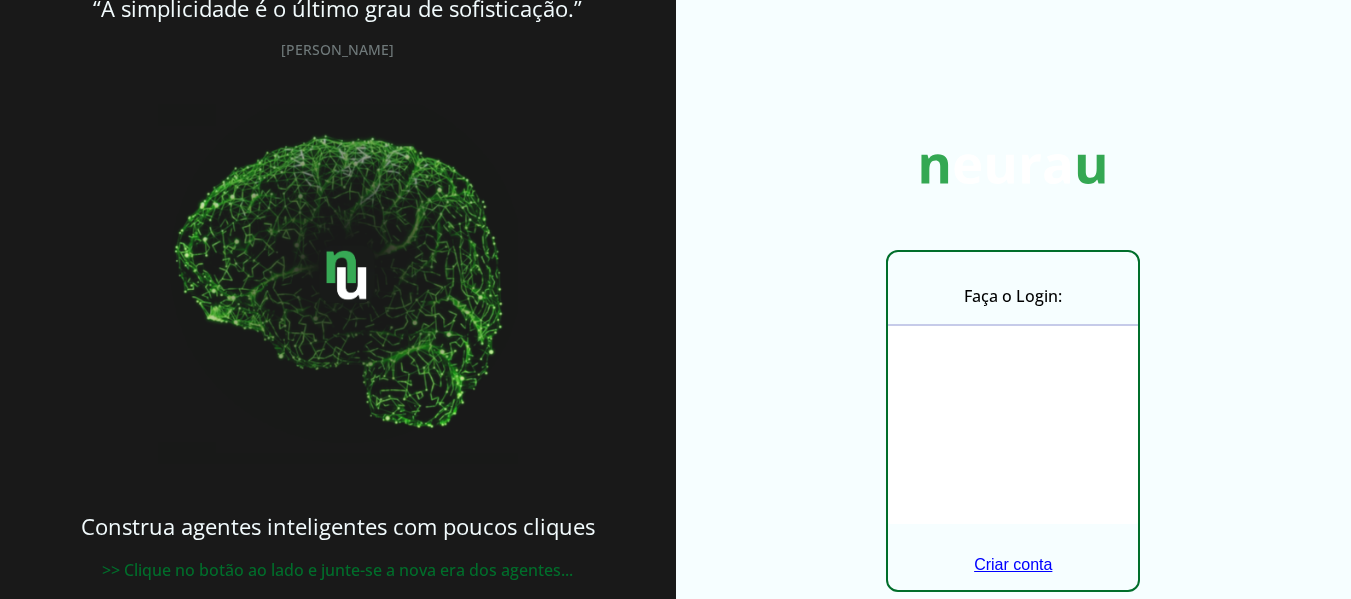 scroll, scrollTop: 105, scrollLeft: 0, axis: vertical 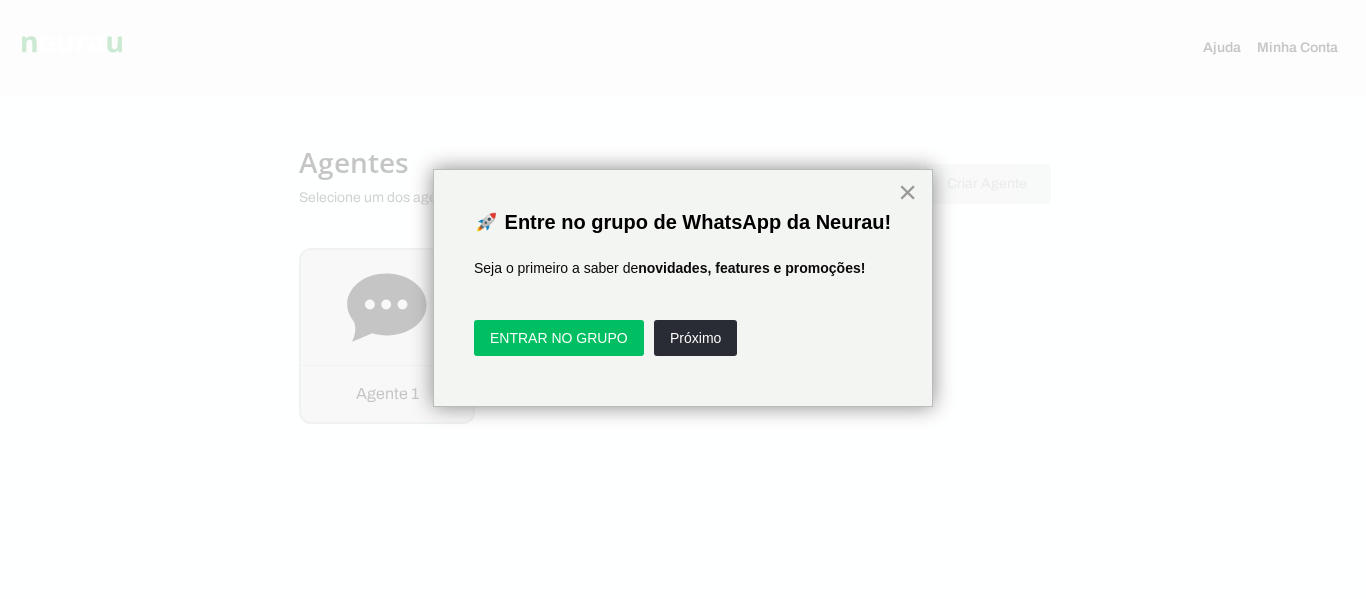 click on "×" at bounding box center (907, 192) 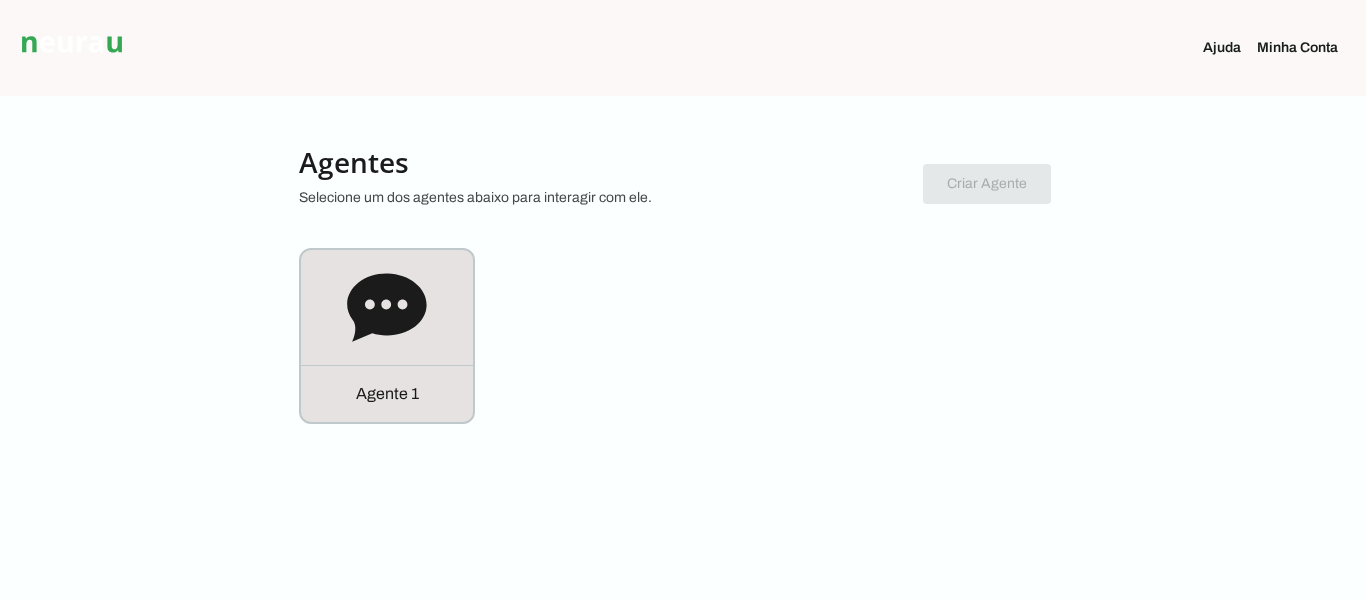 click on "[PERSON_NAME] Conta" at bounding box center [1138, 48] 